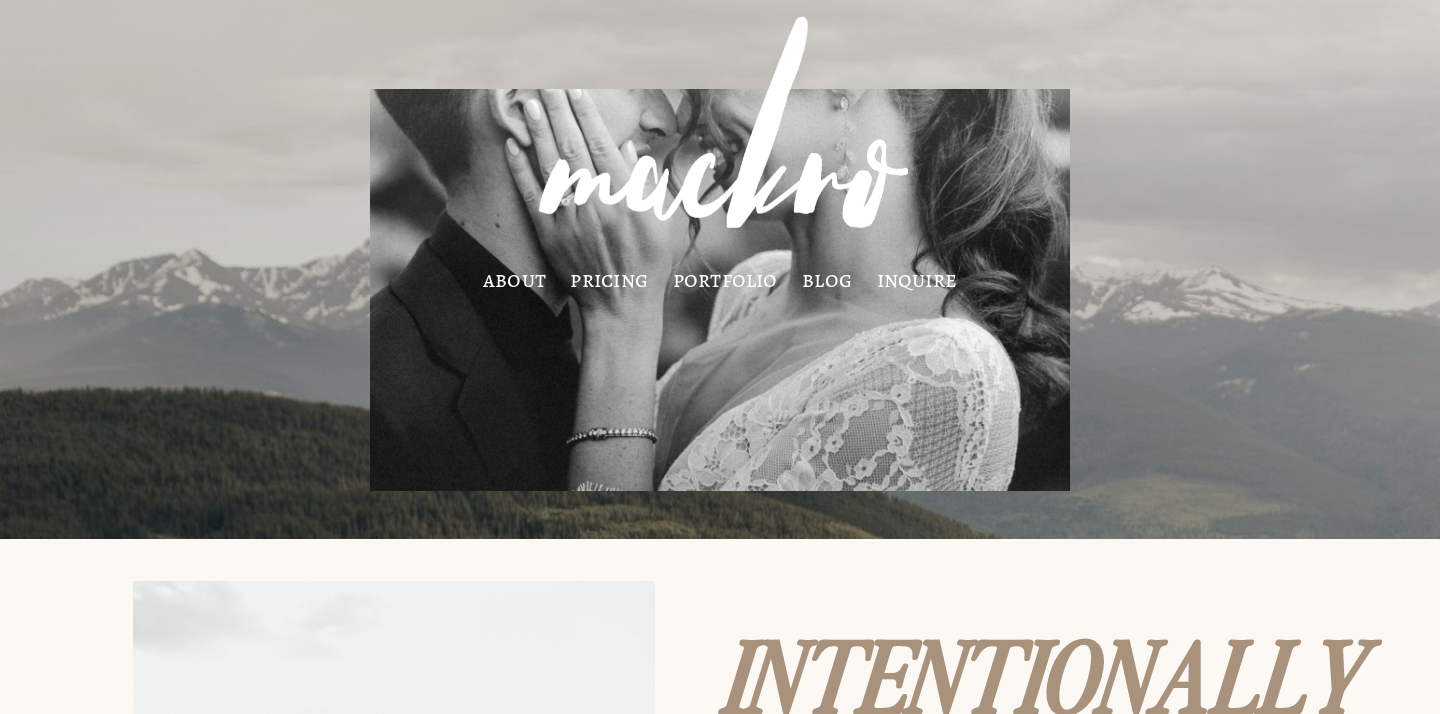 scroll, scrollTop: 0, scrollLeft: 0, axis: both 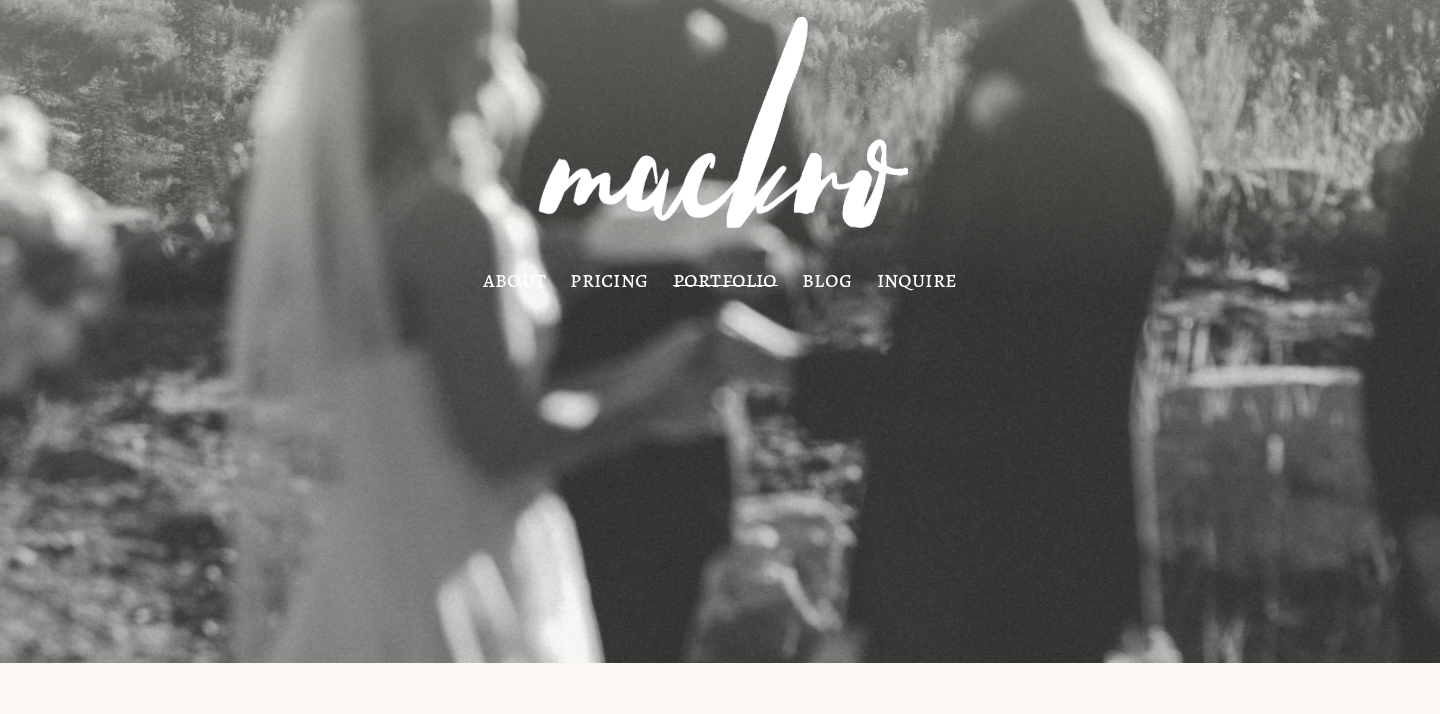 click on "pricing" at bounding box center [609, 280] 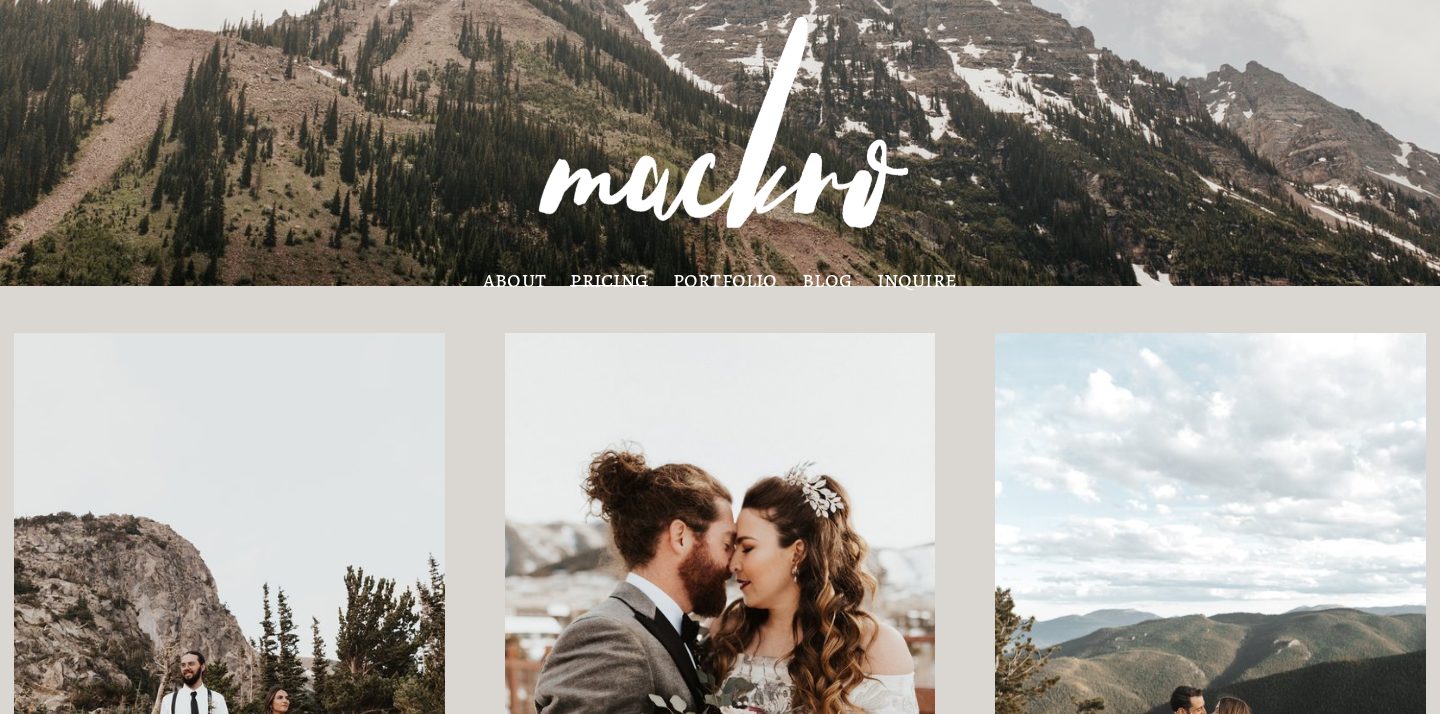 scroll, scrollTop: 0, scrollLeft: 0, axis: both 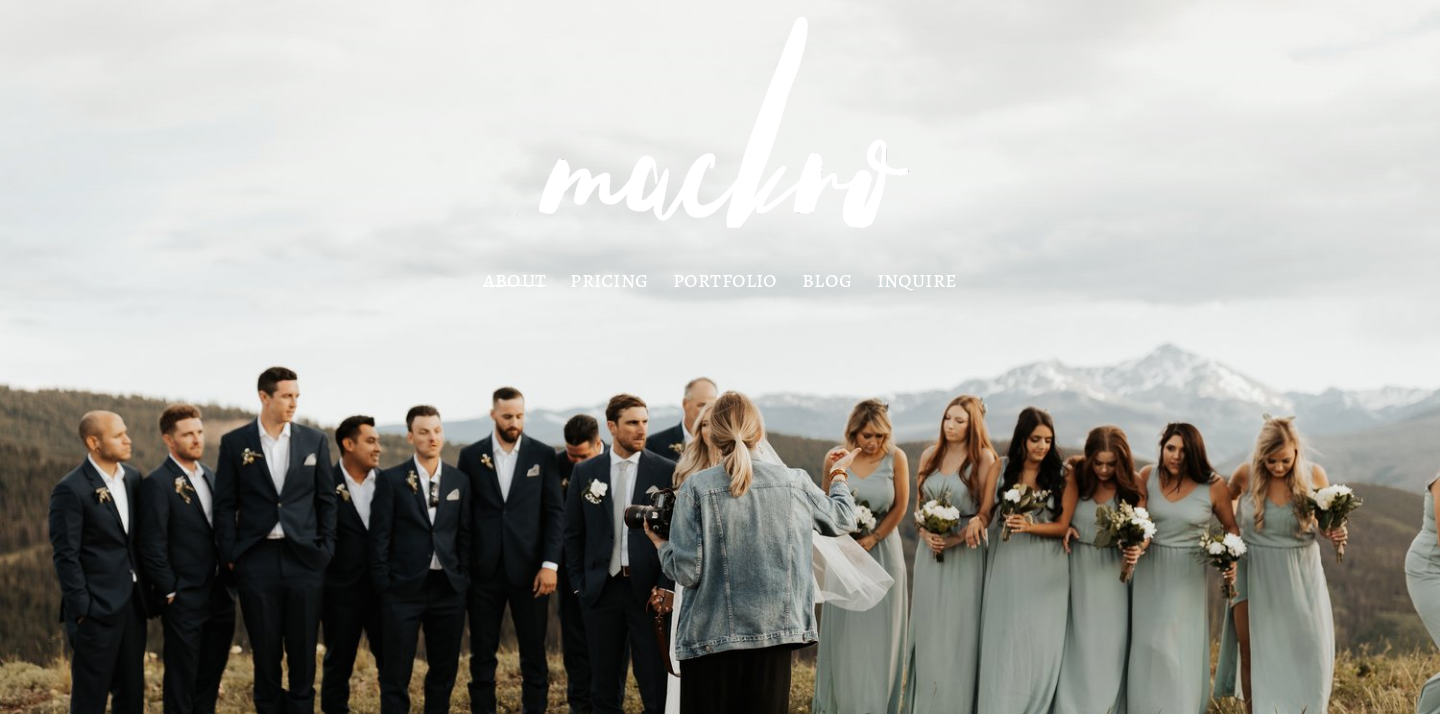 click on "pricing" at bounding box center [609, 280] 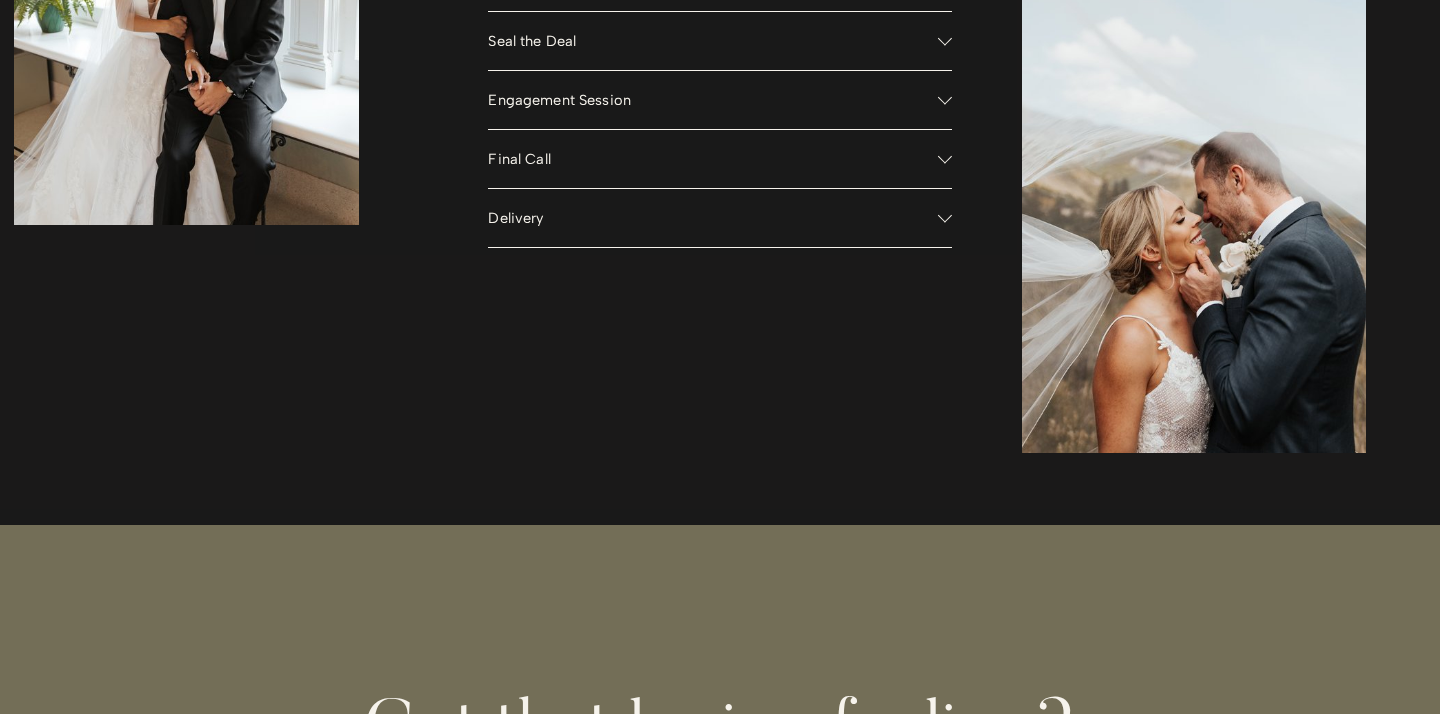 scroll, scrollTop: 2381, scrollLeft: 0, axis: vertical 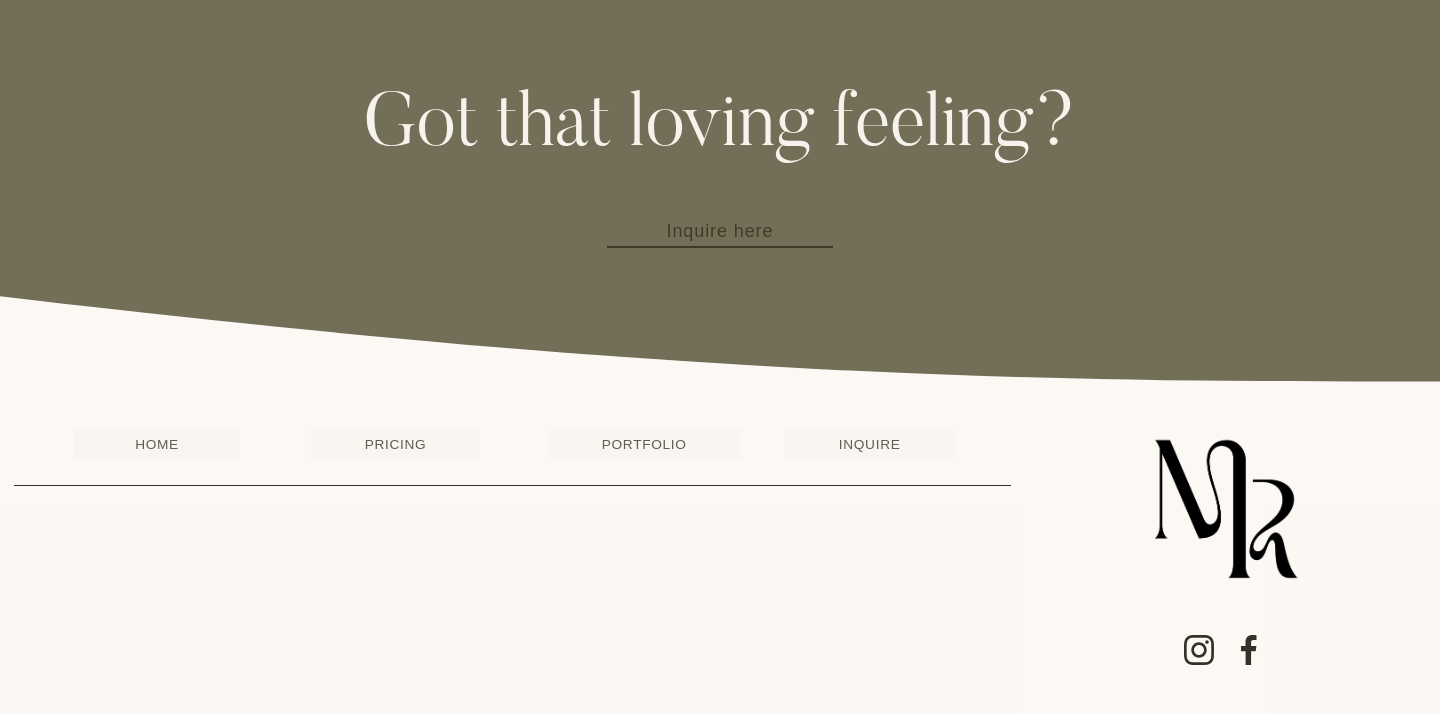 click on "PORTFOLIO" at bounding box center (644, 444) 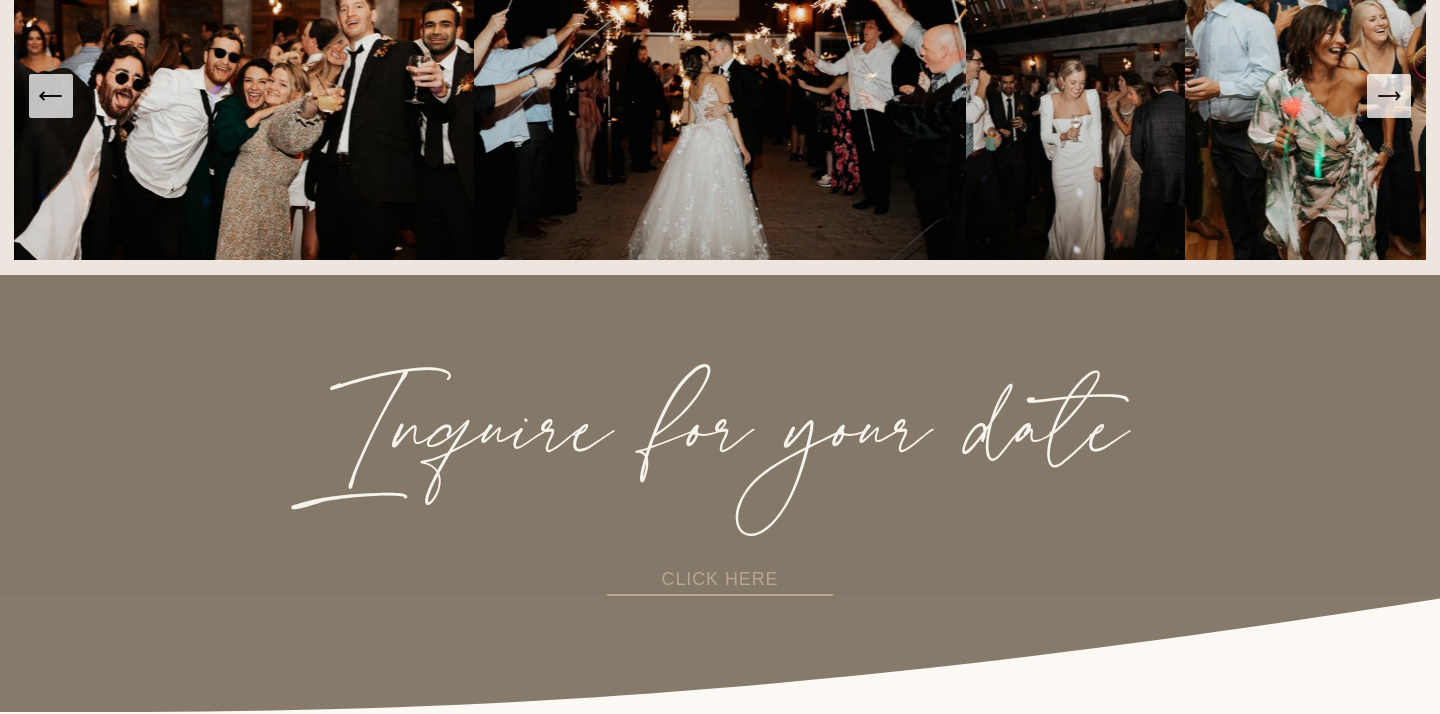 scroll, scrollTop: 4094, scrollLeft: 0, axis: vertical 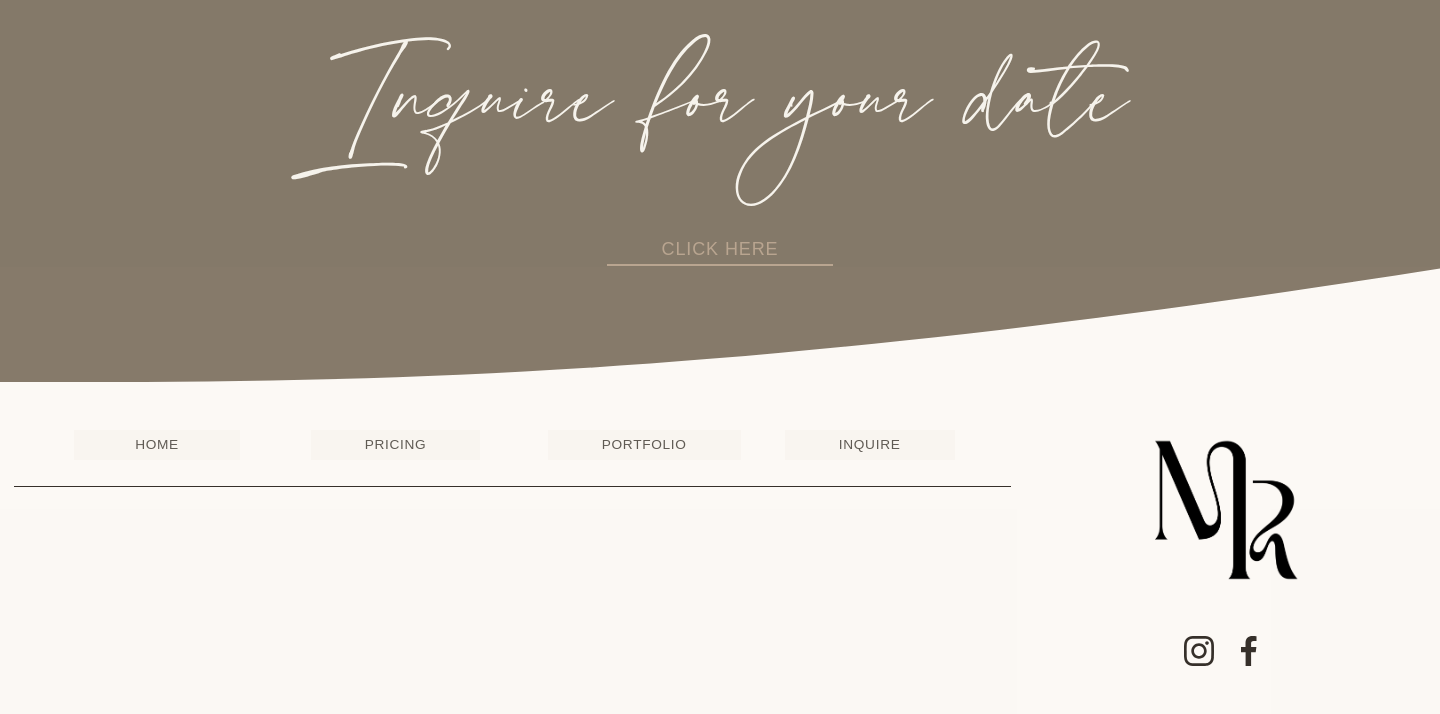 click on "HOME" at bounding box center [157, 445] 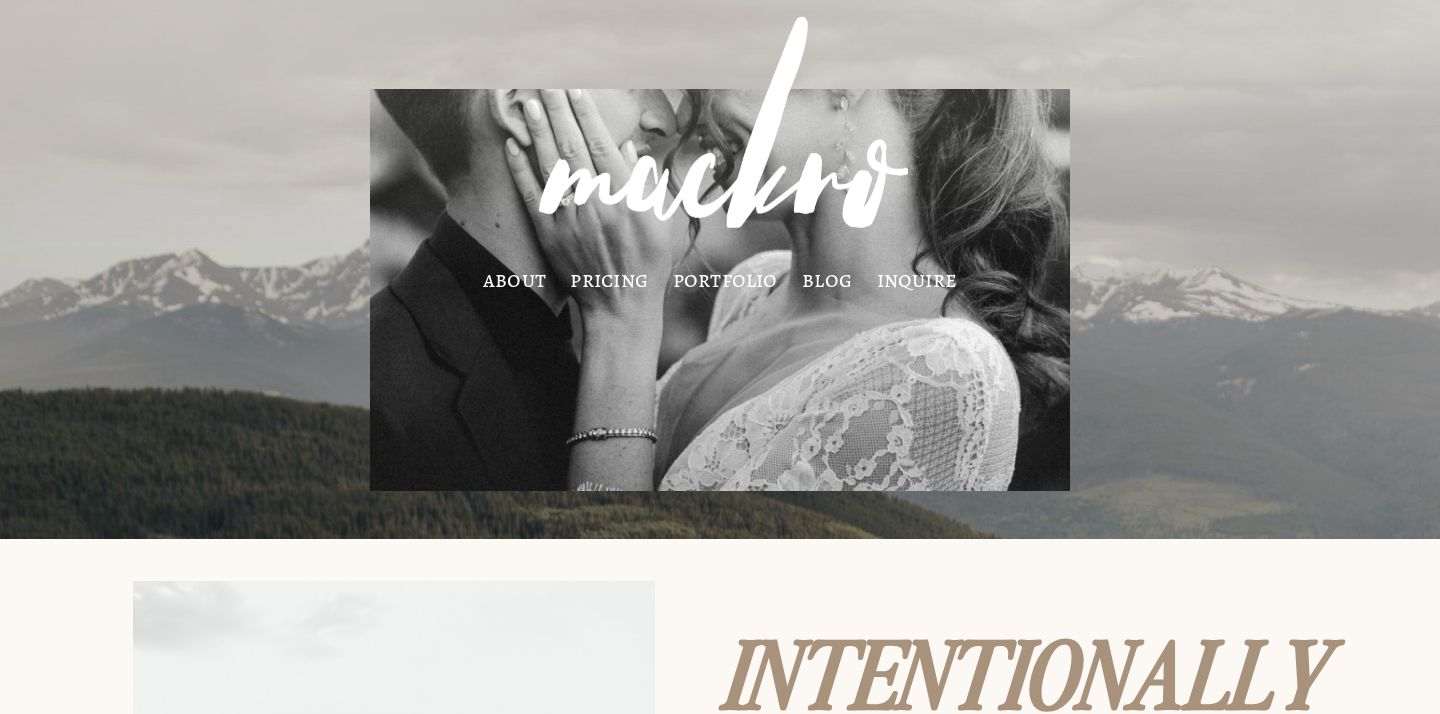 scroll, scrollTop: 0, scrollLeft: 0, axis: both 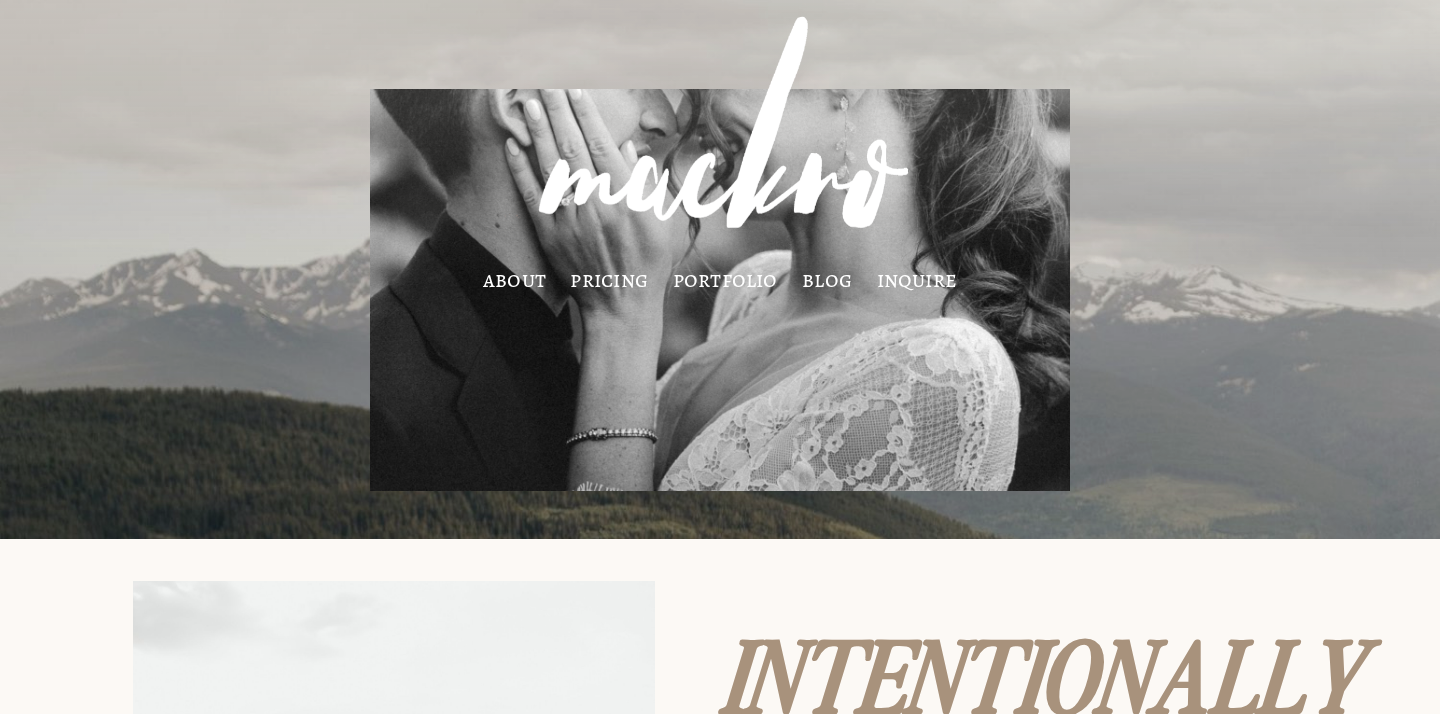 click on "blog" at bounding box center (827, 280) 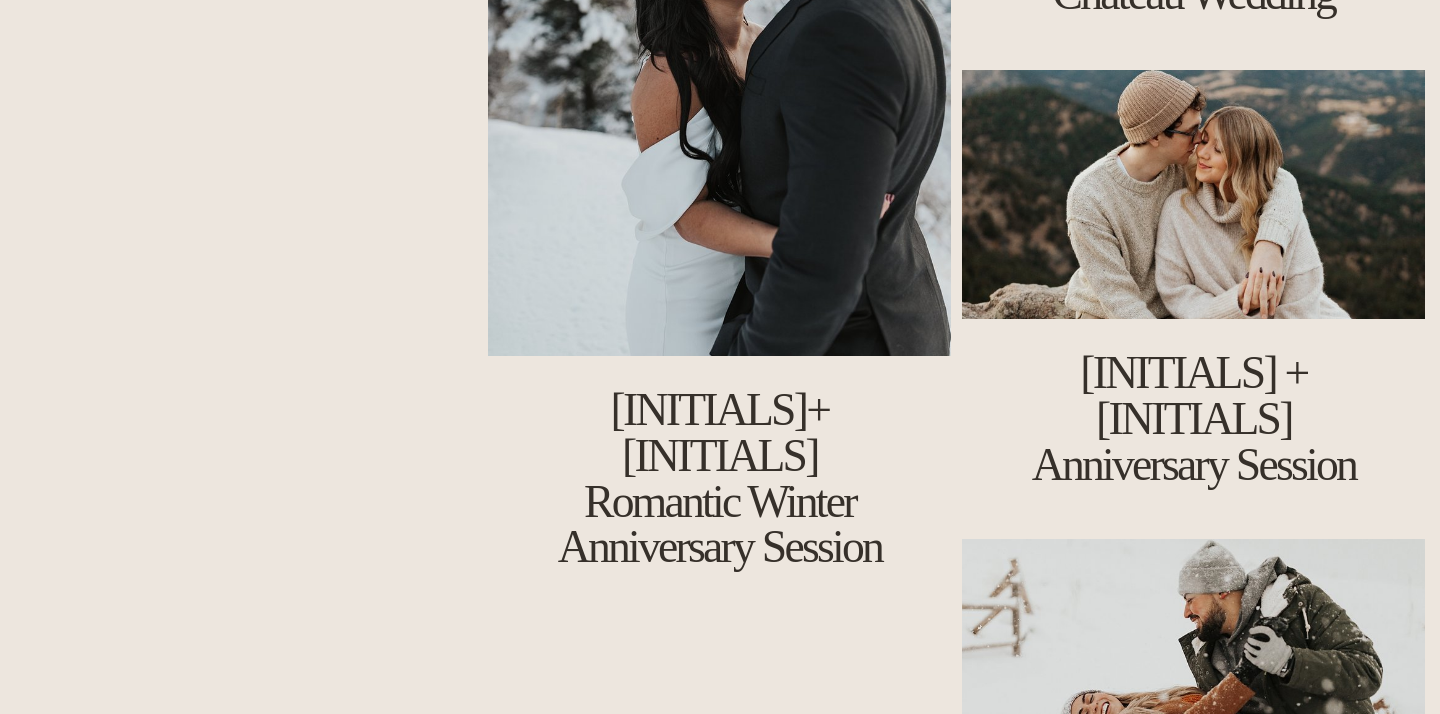 scroll, scrollTop: 2156, scrollLeft: 0, axis: vertical 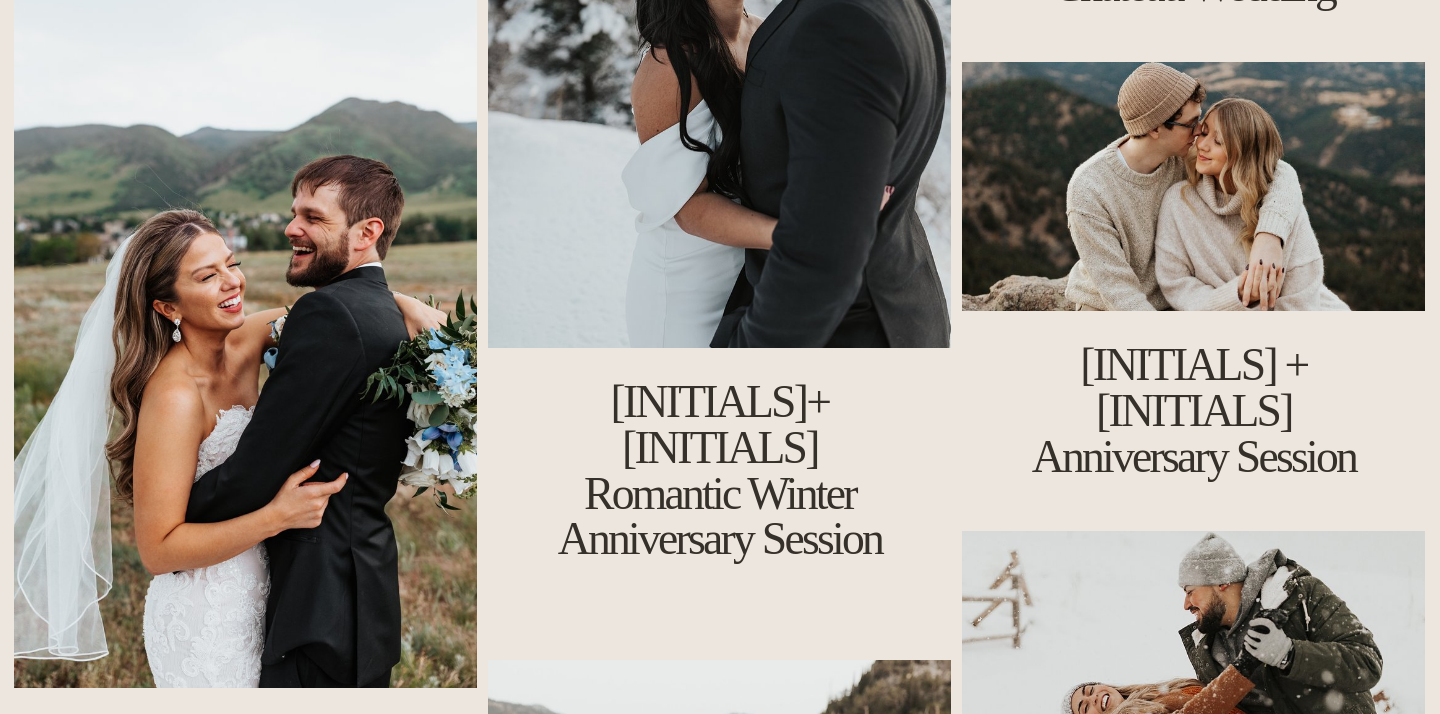 click at bounding box center (245, 340) 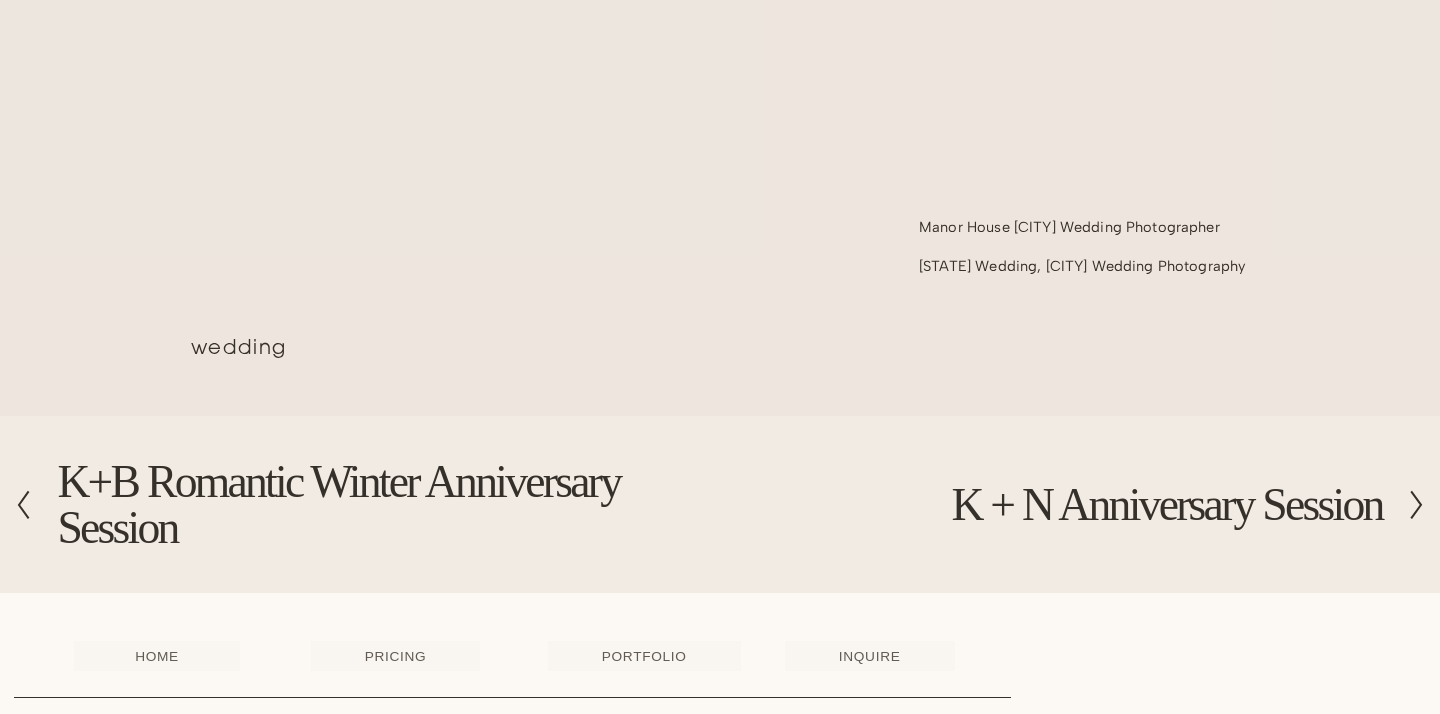 scroll, scrollTop: 11277, scrollLeft: 0, axis: vertical 